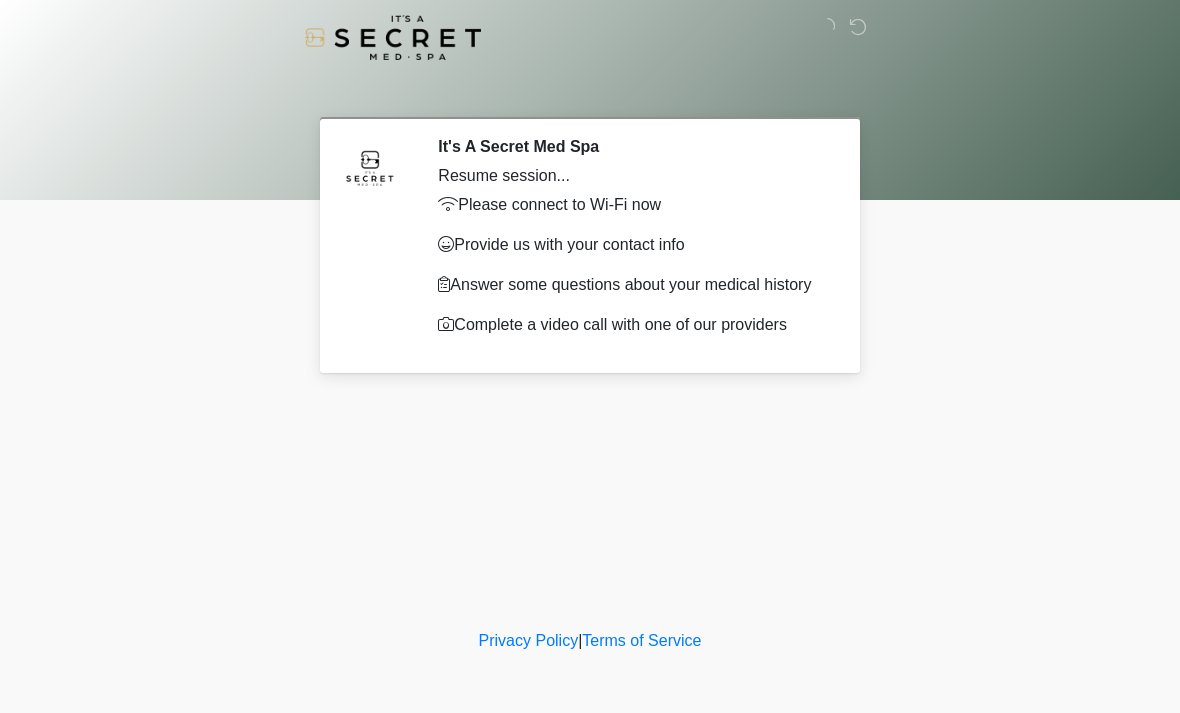 scroll, scrollTop: 0, scrollLeft: 0, axis: both 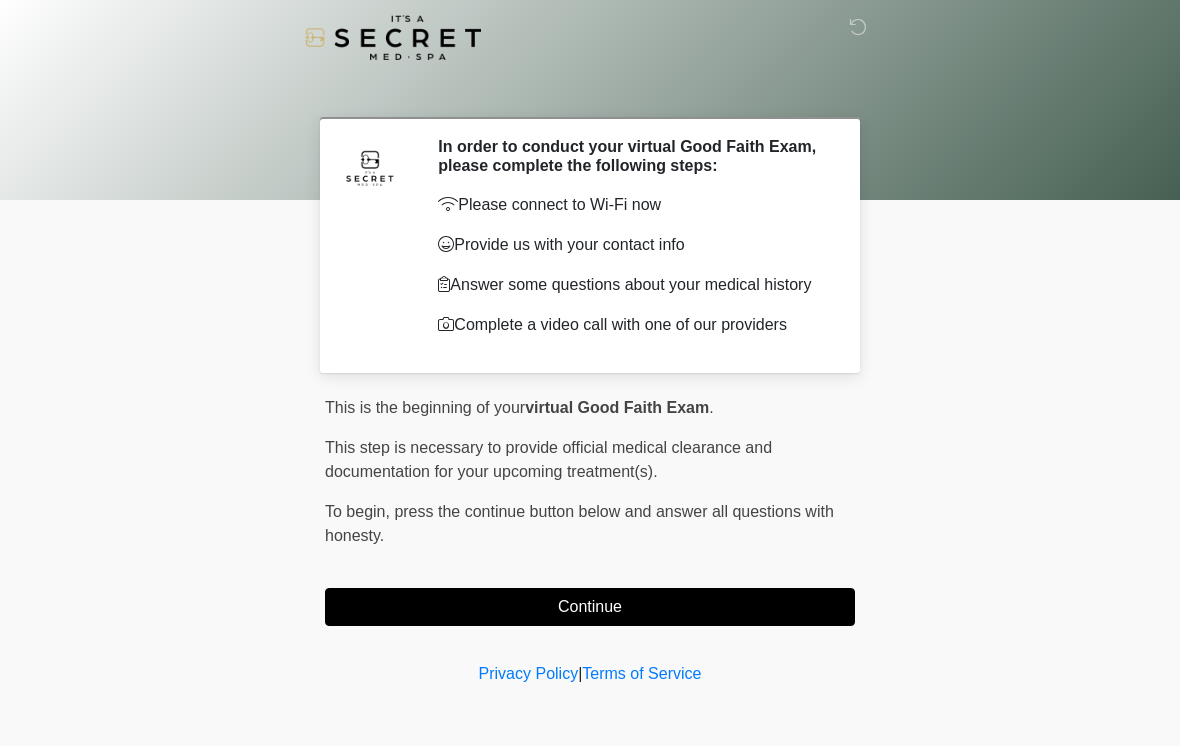 click on "Continue" at bounding box center [590, 607] 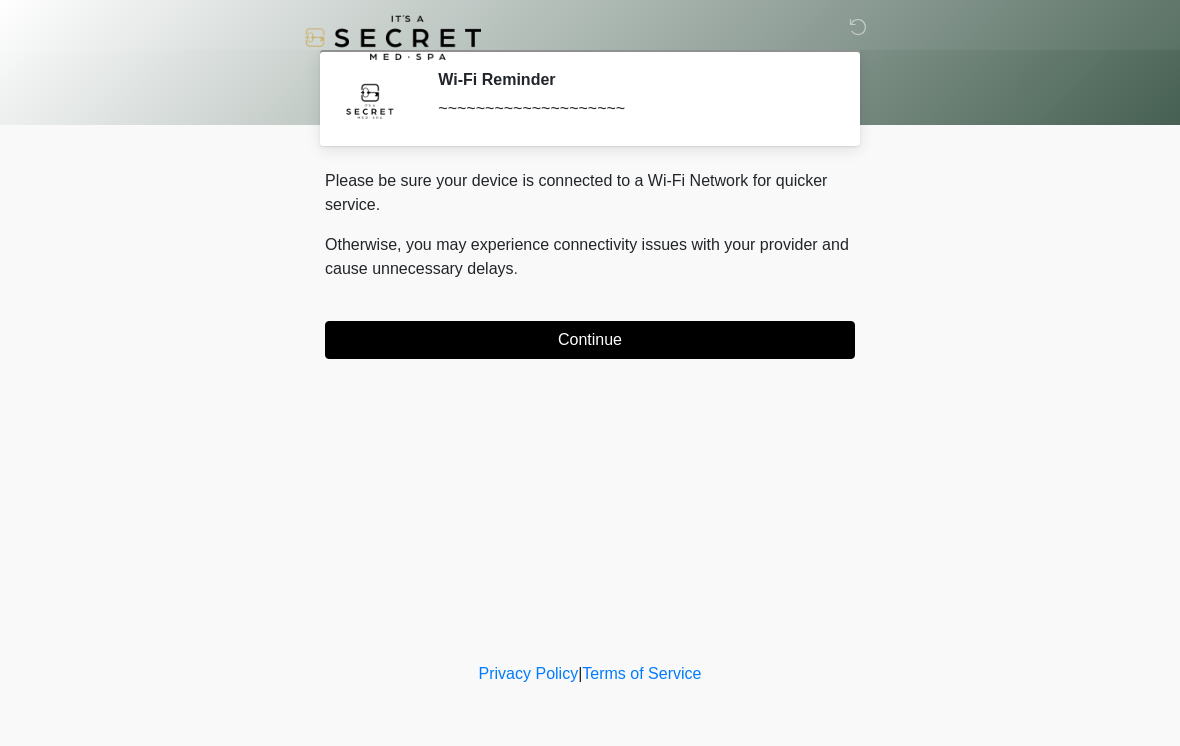 click on "Continue" at bounding box center [590, 340] 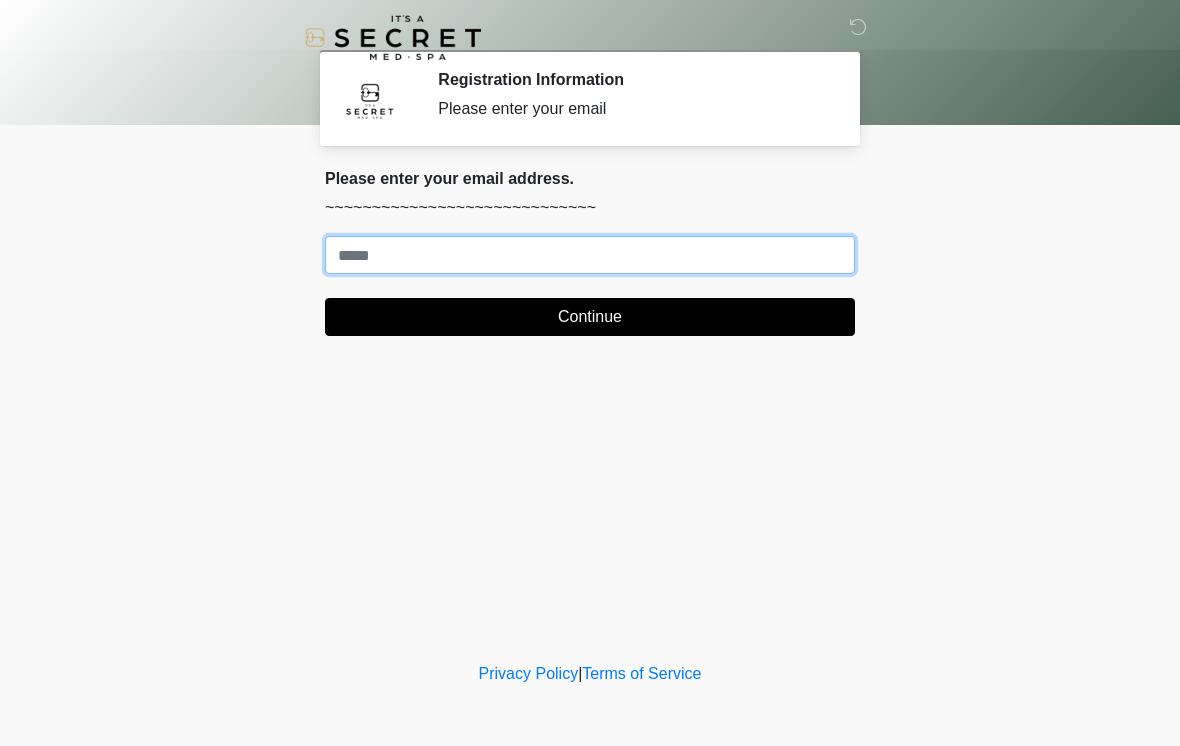 click on "Where should we email your treatment plan?" at bounding box center [590, 255] 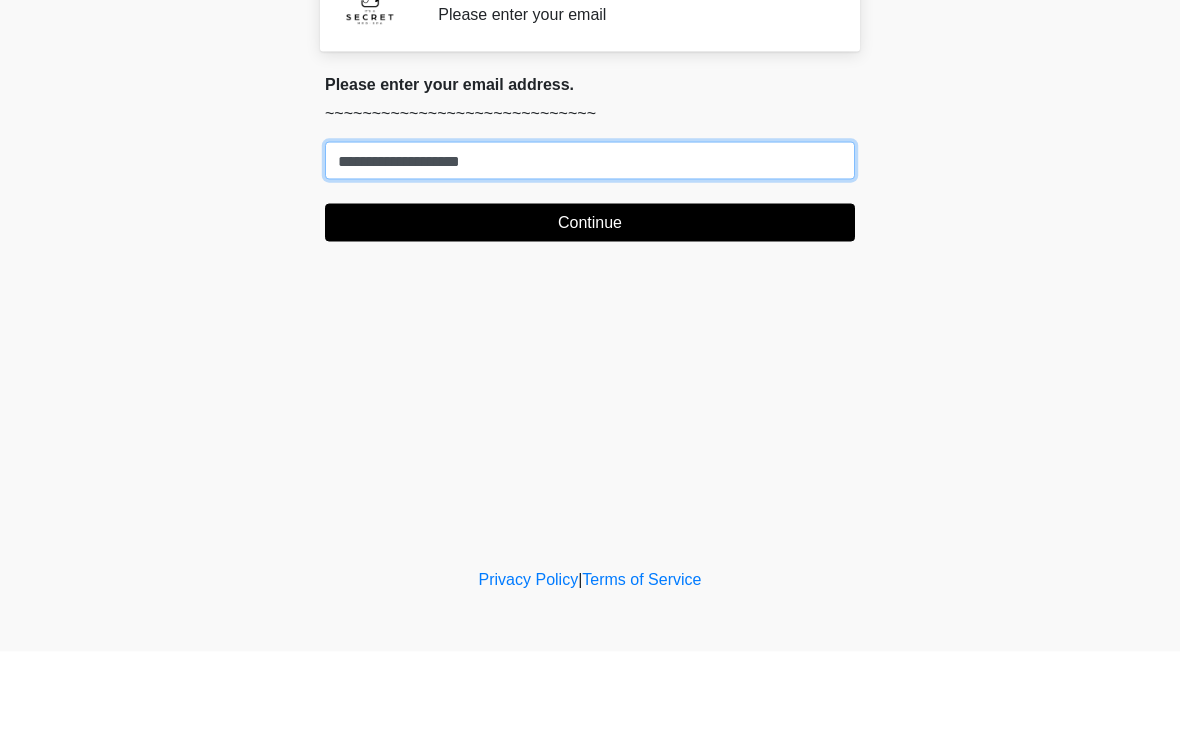 type on "**********" 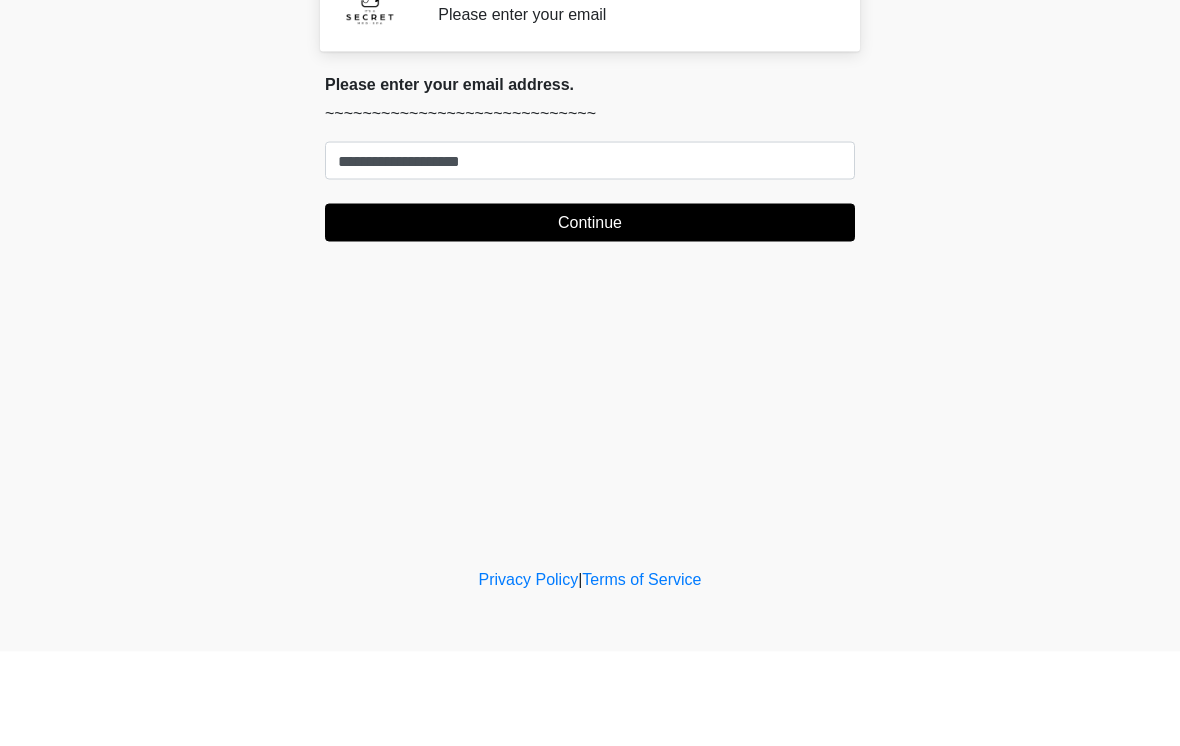 click on "Continue" at bounding box center [590, 317] 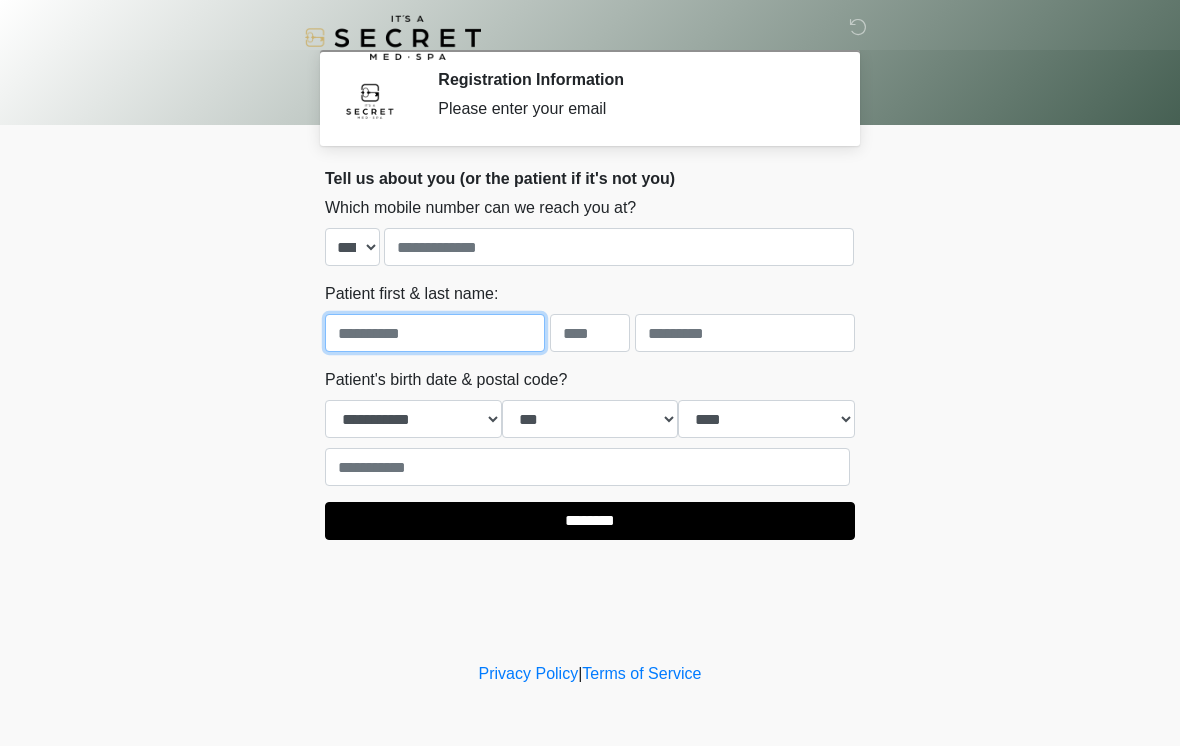 click at bounding box center (435, 333) 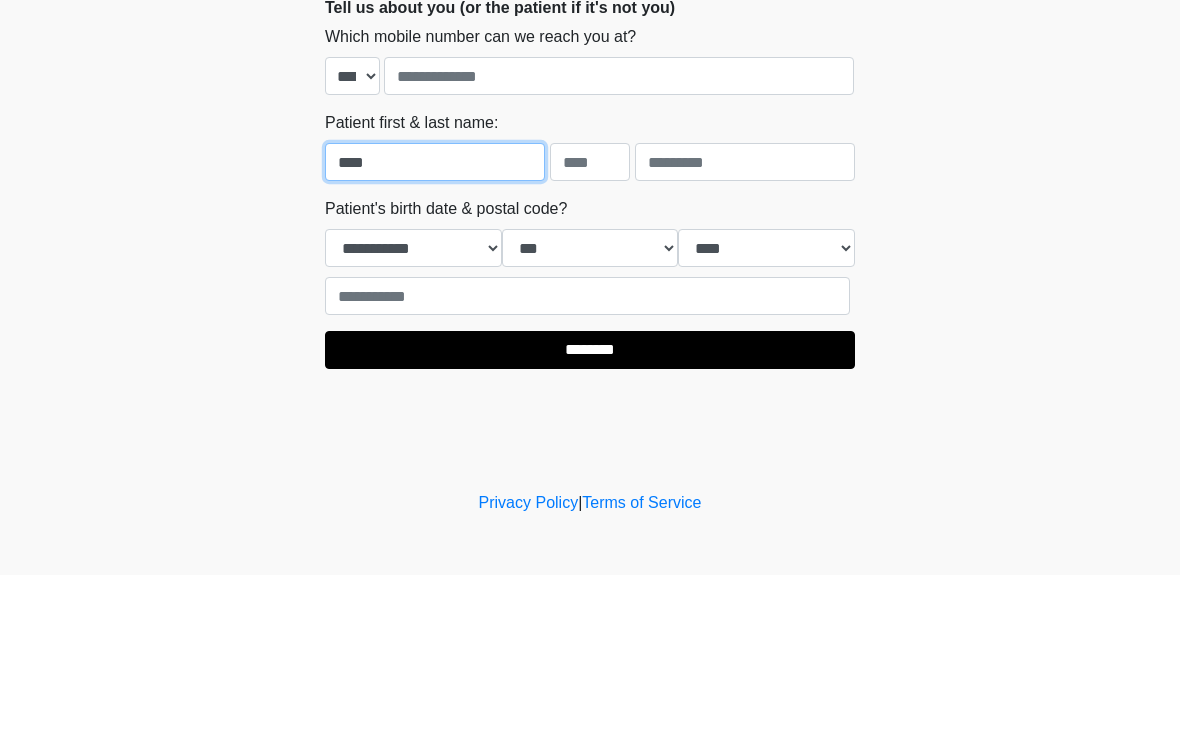 type on "****" 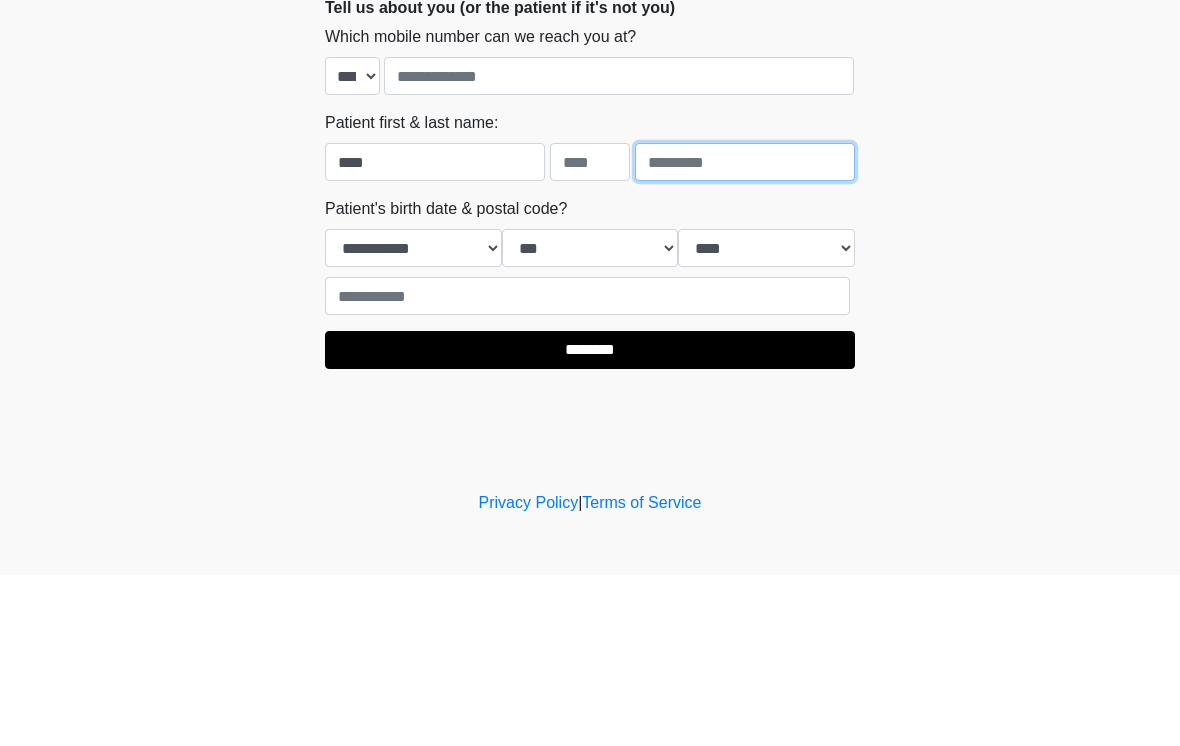 click at bounding box center (745, 333) 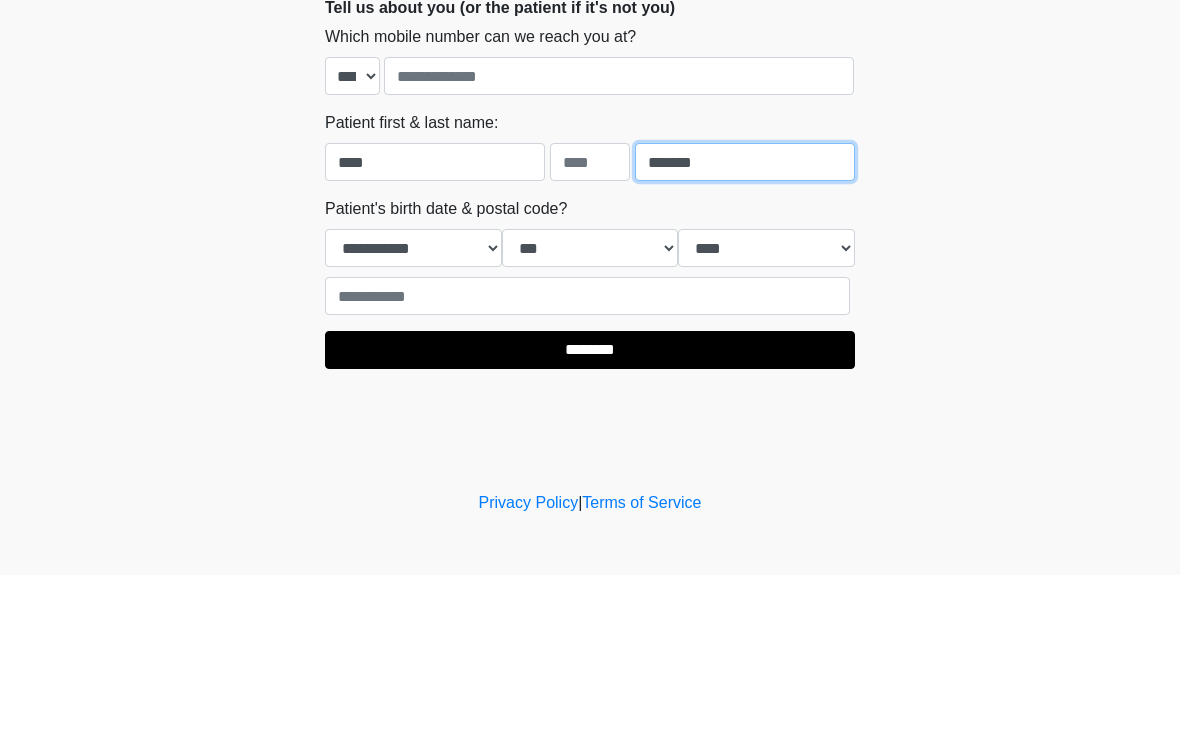 type on "*******" 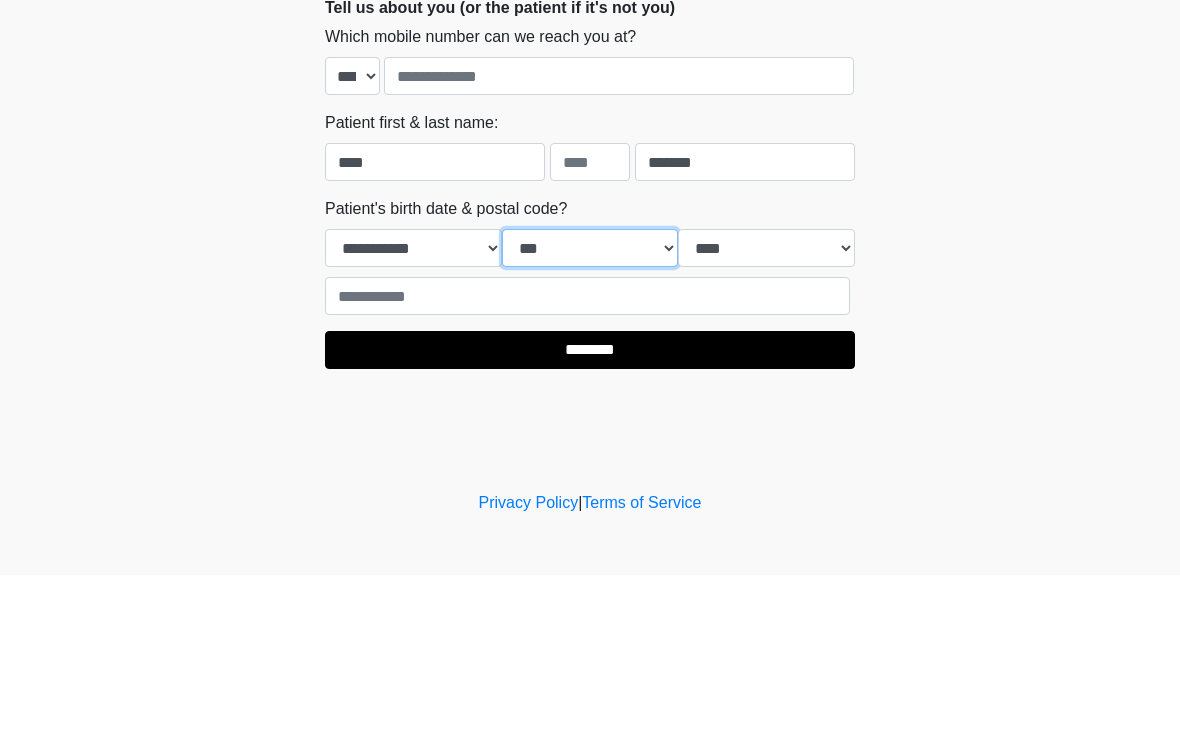 click on "***
*
*
*
*
*
*
*
*
*
**
**
**
**
**
**
**
**
**
**
**
**
**
**
**
**
**
**
**
**
**
**" at bounding box center [590, 419] 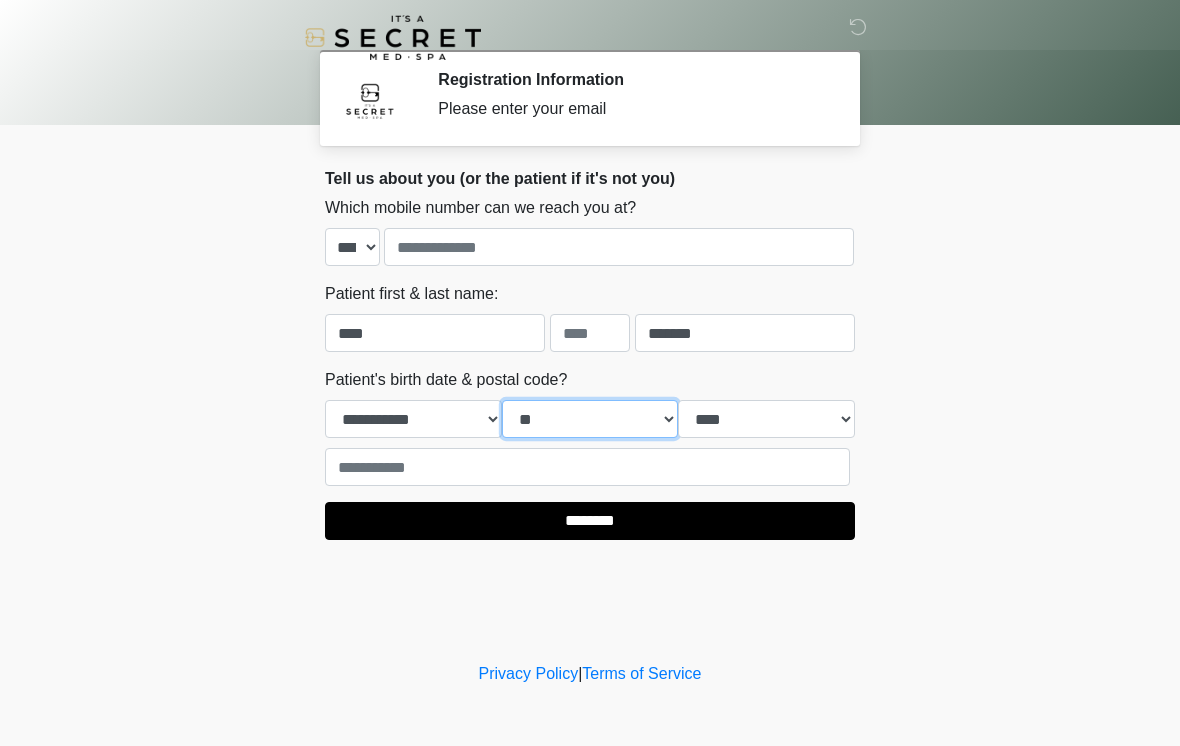 click on "***
*
*
*
*
*
*
*
*
*
**
**
**
**
**
**
**
**
**
**
**
**
**
**
**
**
**
**
**
**
**
**" at bounding box center (590, 419) 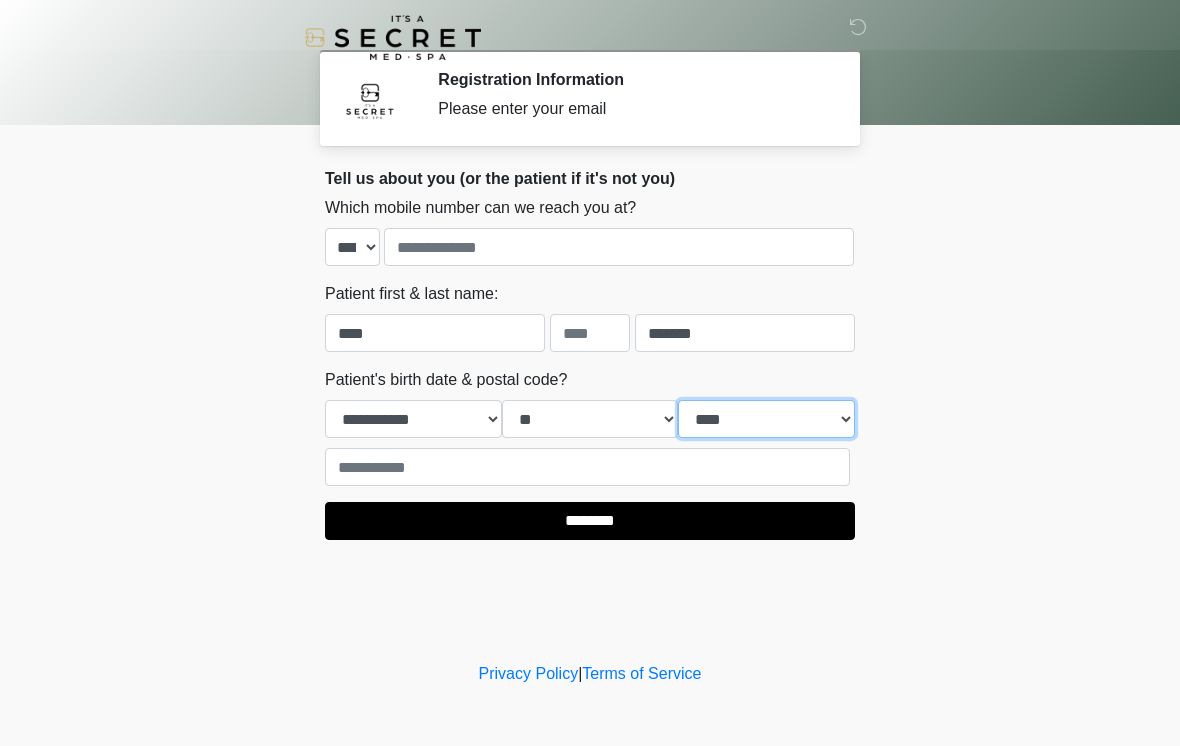 click on "****
****
****
****
****
****
****
****
****
****
****
****
****
****
****
****
****
****
****
****
****
****
****
****
****
****
****
****
****
****
****
****
****
****
****
****
****
****
****
****
****
****
****
****
****
****
****
****
****
****
****
****
****
****
****
****
****
****
****
****
****
****
****
****
****
****
****
****
****
****
****
****
****
****
****
****
****
****
****
****
****
****
****
****
****
****
****
****
****
****
****
****
****
****
****
****
****
****
****
****
****
****" at bounding box center (766, 419) 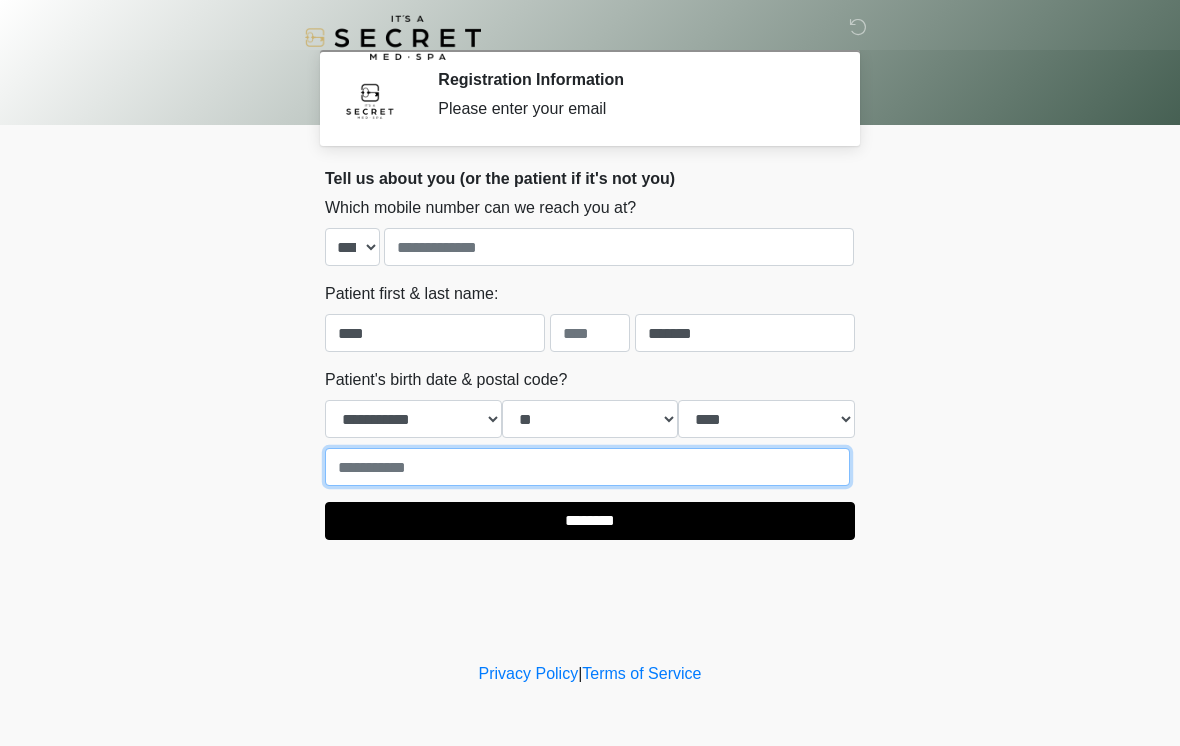 click at bounding box center [587, 467] 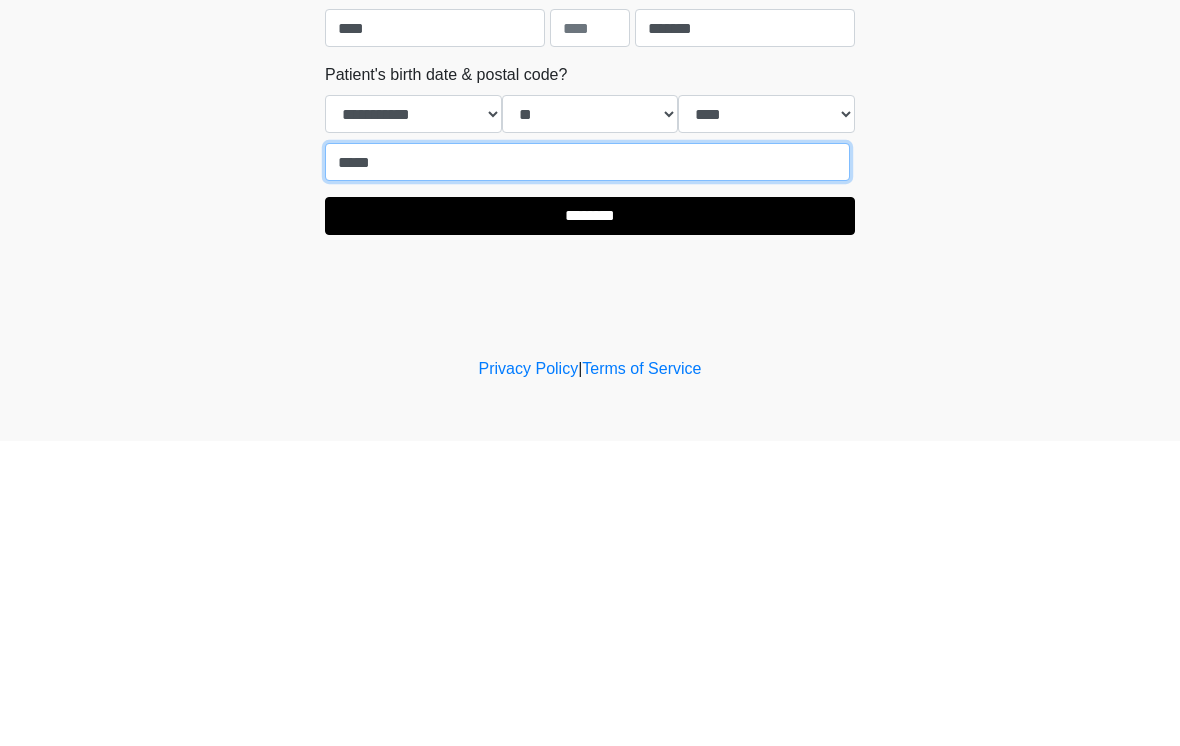 type on "*****" 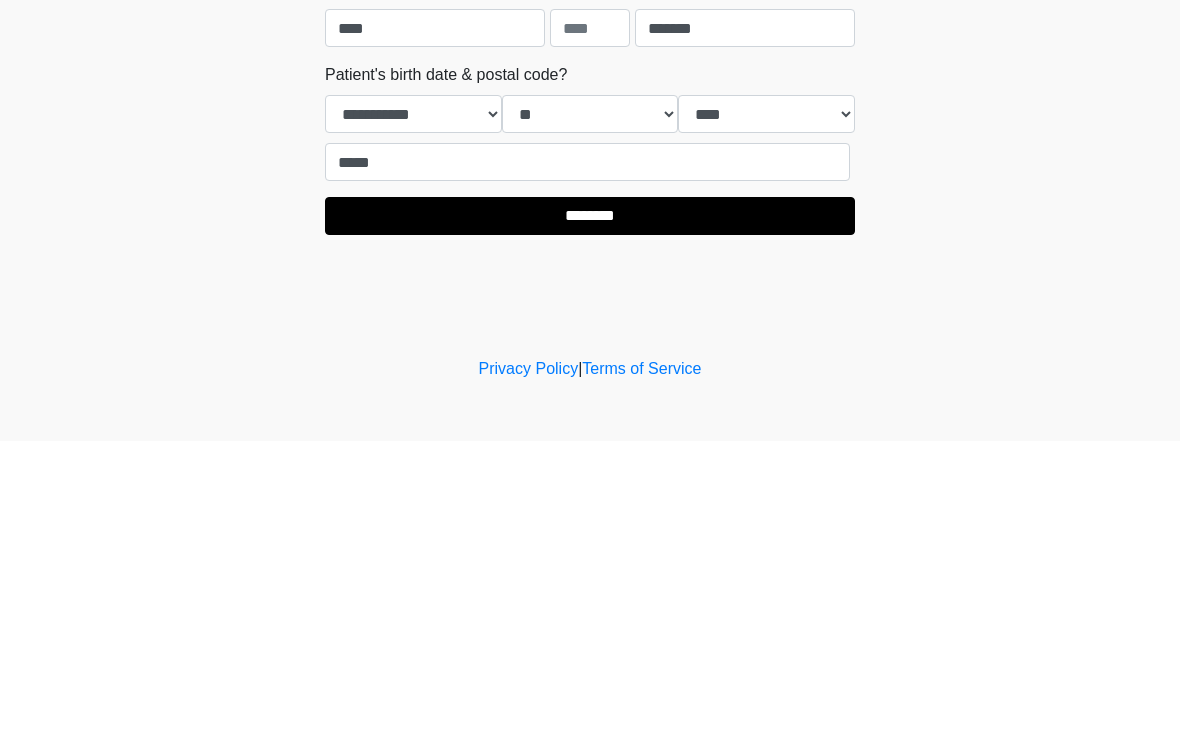 click on "********" at bounding box center [590, 521] 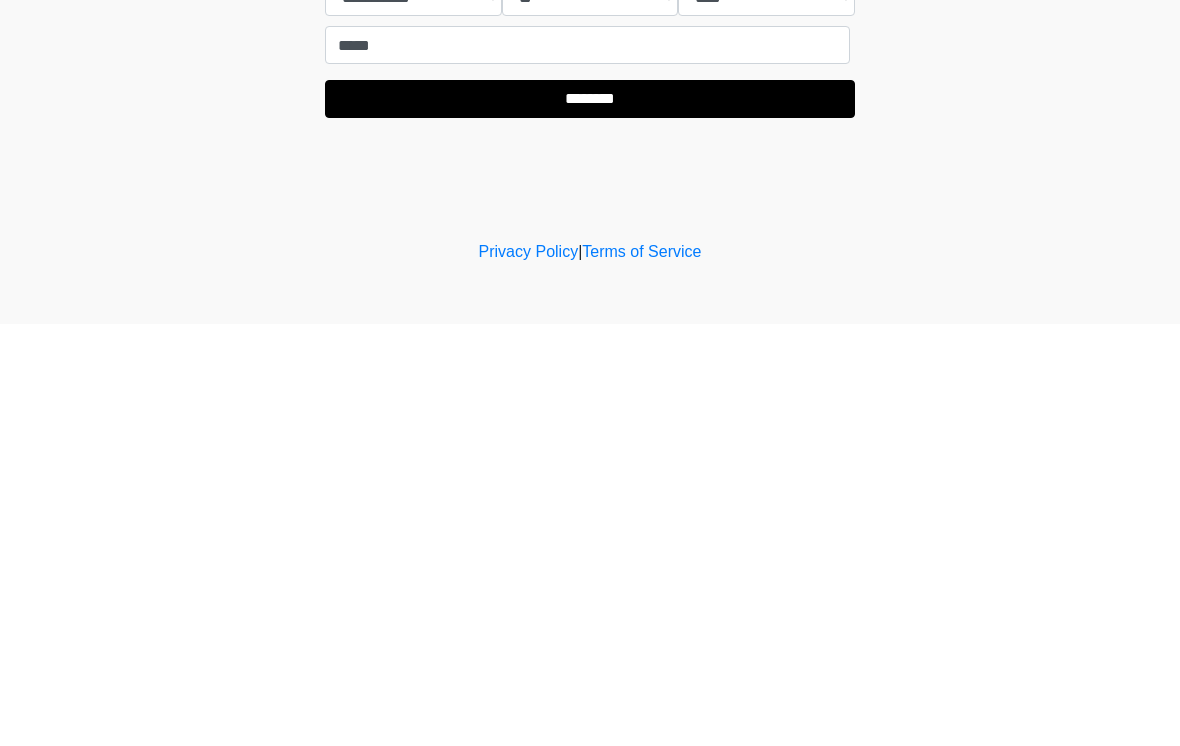 type on "**********" 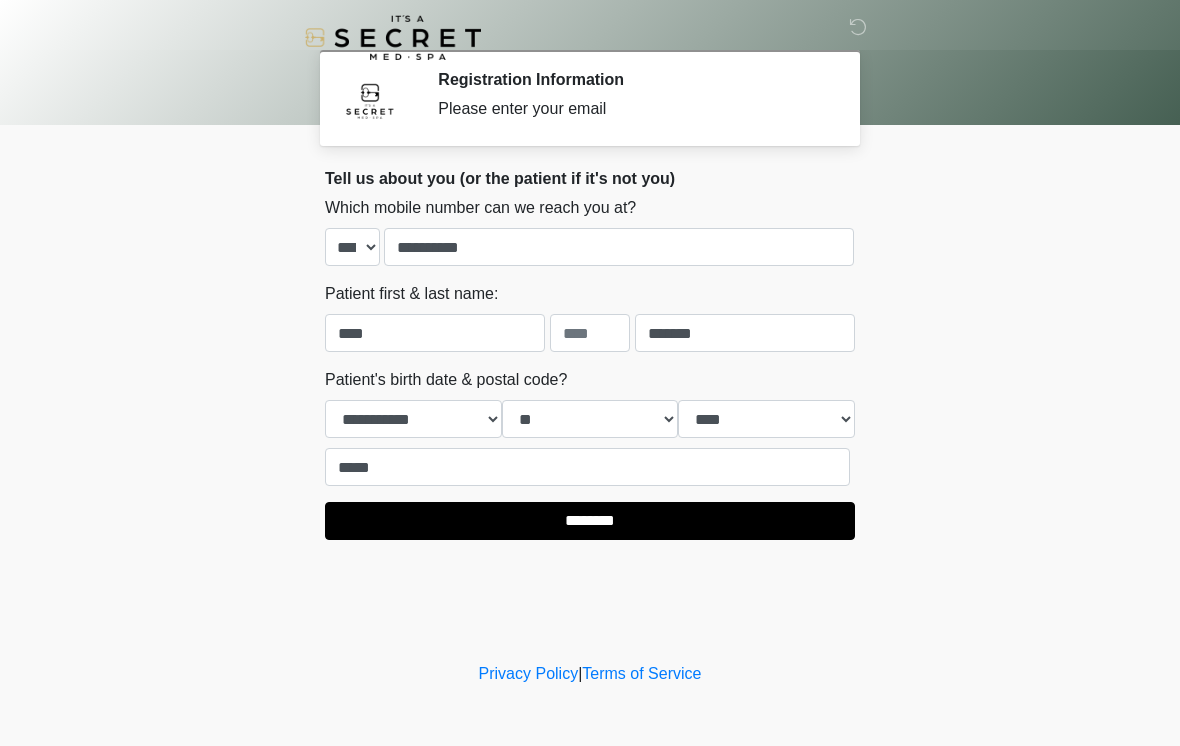 click on "Privacy Policy   |
Terms of Service" at bounding box center (590, 704) 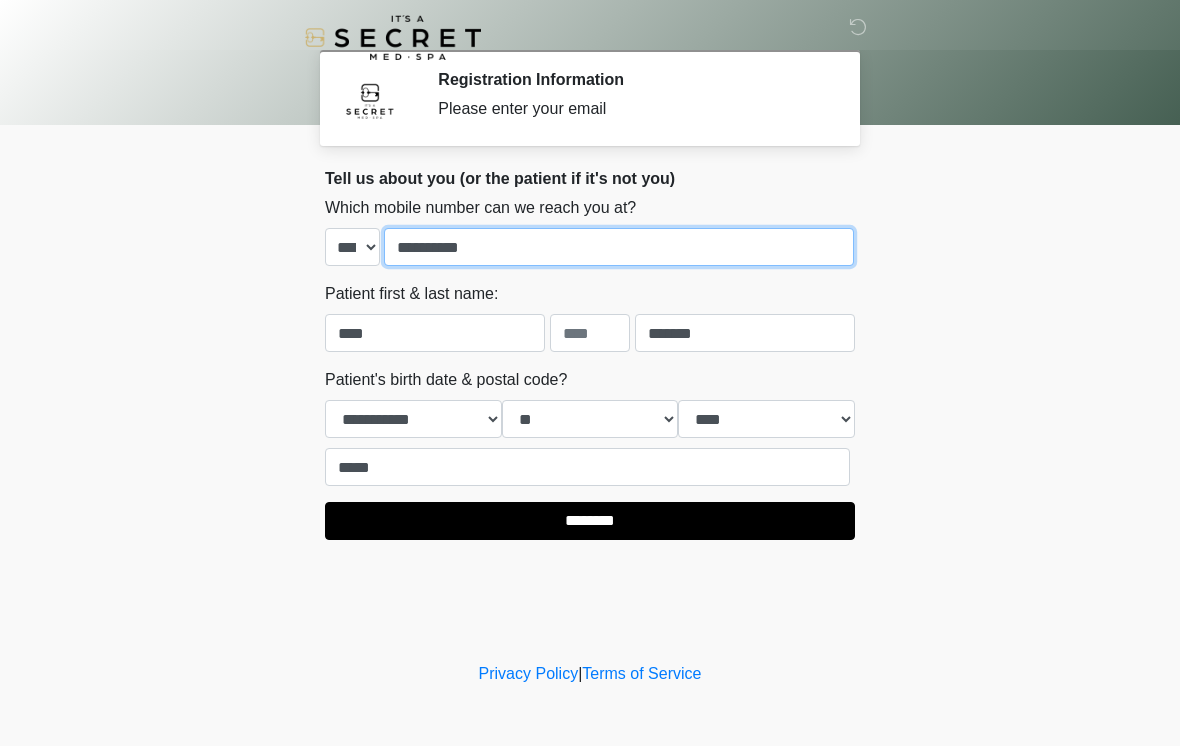 click on "**********" at bounding box center (619, 247) 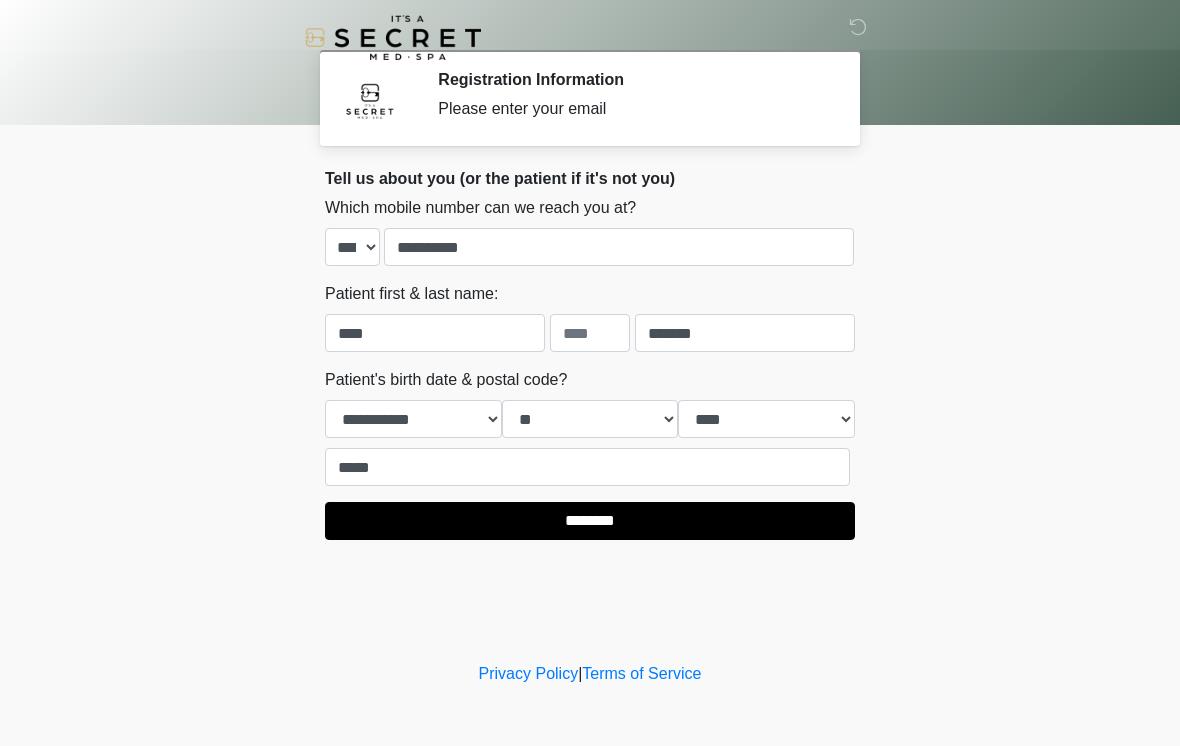 click on "‎ ‎
Registration Information
Please enter your email
Please connect to Wi-Fi now   Provide us with your contact info  Answer some questions about your medical history  Complete a video call with one of our providers
This is the beginning of your  virtual Good Faith Exam .  ﻿﻿﻿﻿﻿﻿﻿﻿ This step is necessary to provide official medical clearance and documentation for your upcoming treatment(s).   ﻿﻿﻿﻿﻿﻿To begin, ﻿﻿﻿﻿﻿﻿ press the continue button below and answer all questions with honesty.
Continue
Please be sure your device is connected to a Wi-Fi Network for quicker service.  .
Continue" at bounding box center [590, 373] 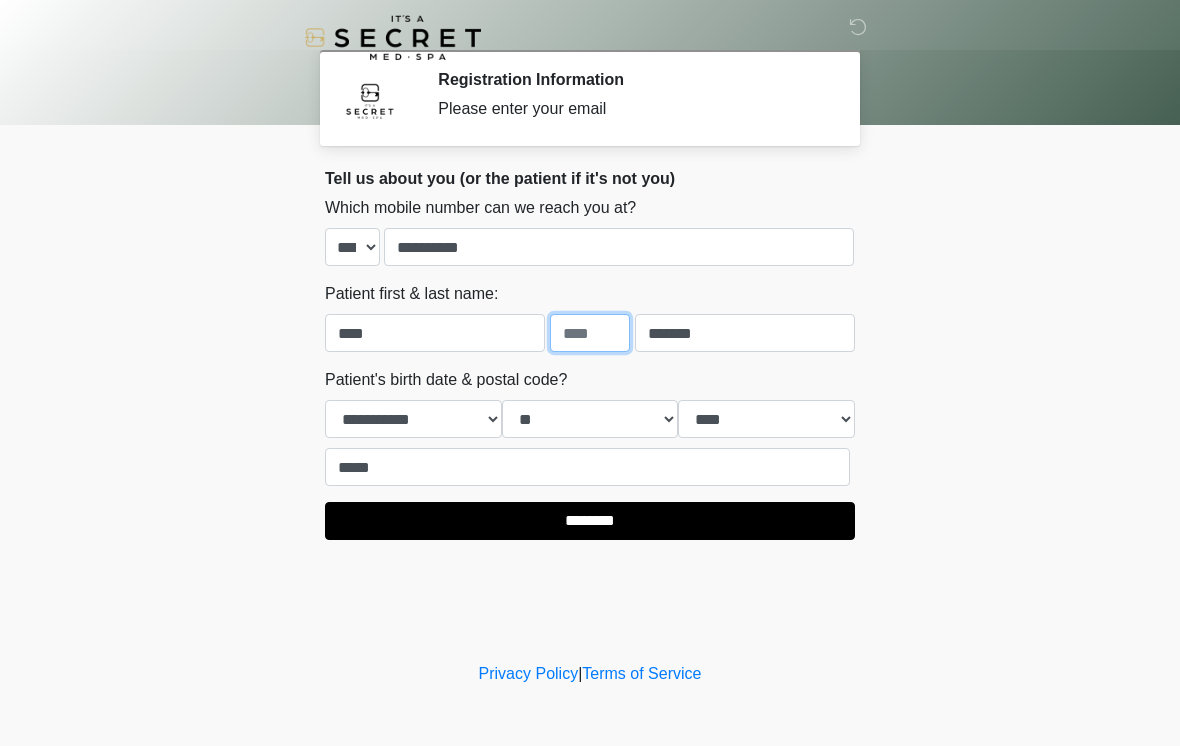 click at bounding box center (590, 333) 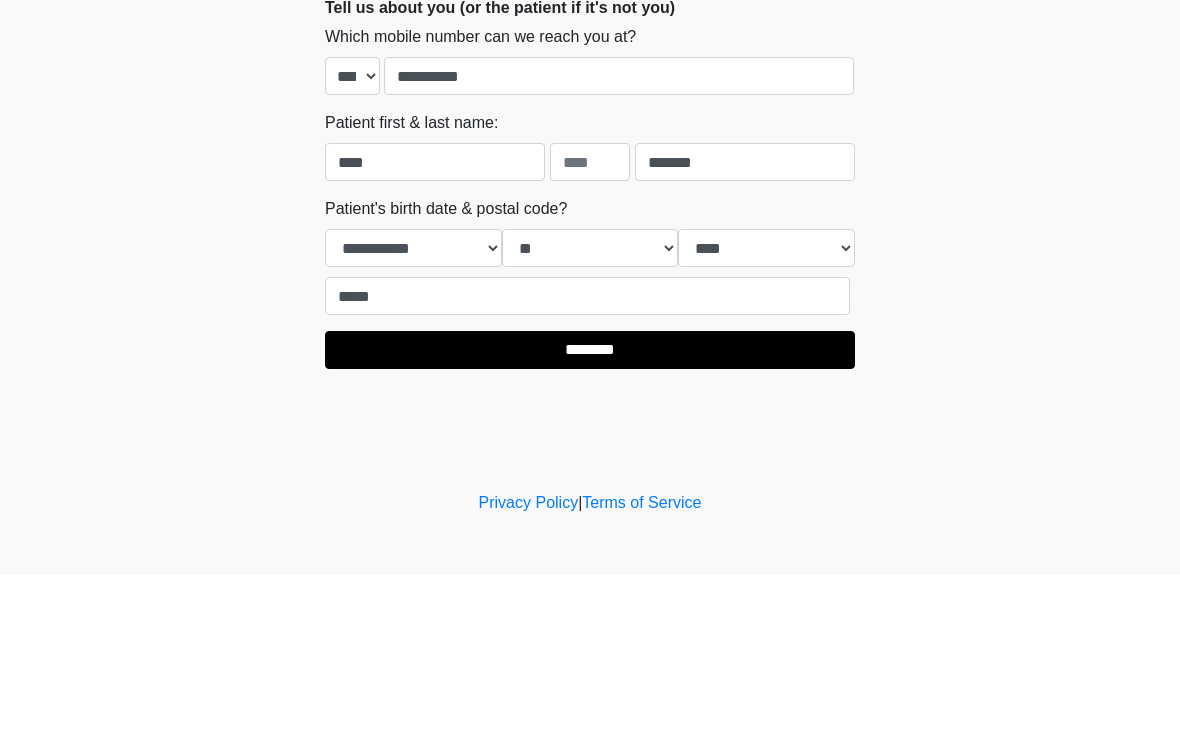 click on "‎ ‎
Registration Information
Please enter your email
Please connect to Wi-Fi now   Provide us with your contact info  Answer some questions about your medical history  Complete a video call with one of our providers
This is the beginning of your  virtual Good Faith Exam .  ﻿﻿﻿﻿﻿﻿﻿﻿ This step is necessary to provide official medical clearance and documentation for your upcoming treatment(s).   ﻿﻿﻿﻿﻿﻿To begin, ﻿﻿﻿﻿﻿﻿ press the continue button below and answer all questions with honesty.
Continue
Please be sure your device is connected to a Wi-Fi Network for quicker service.  .
Continue" at bounding box center (590, 373) 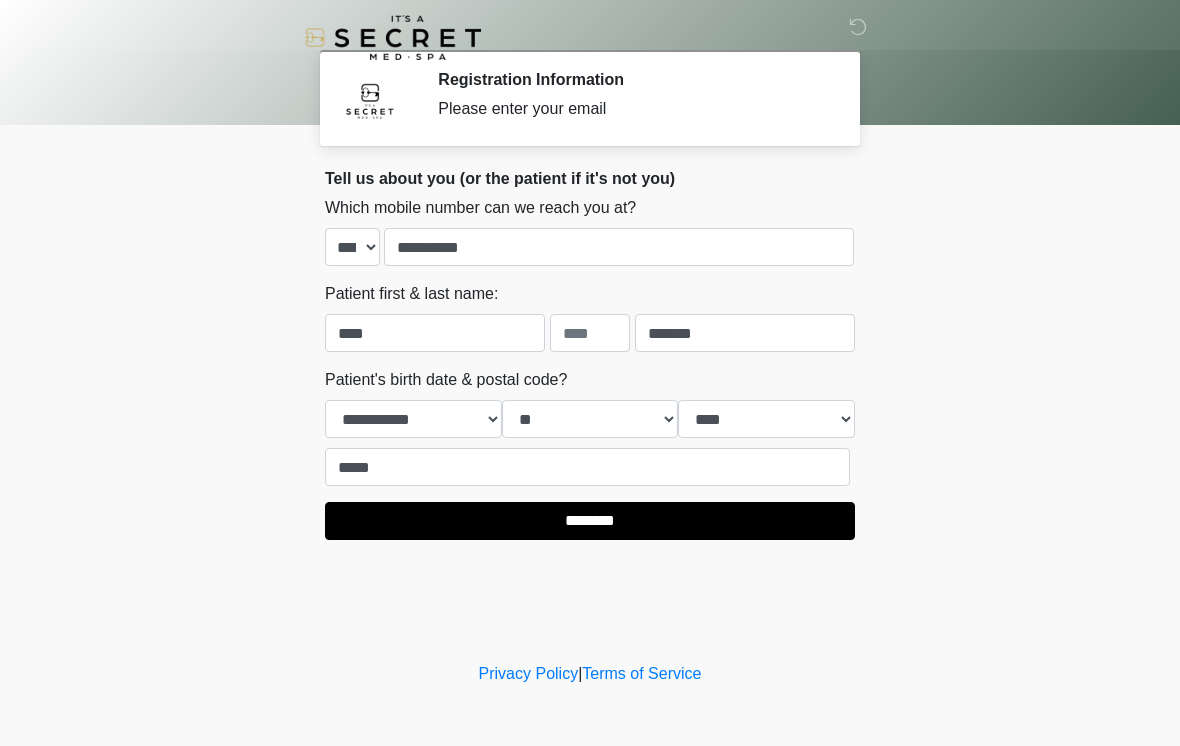 click on "********" at bounding box center (590, 521) 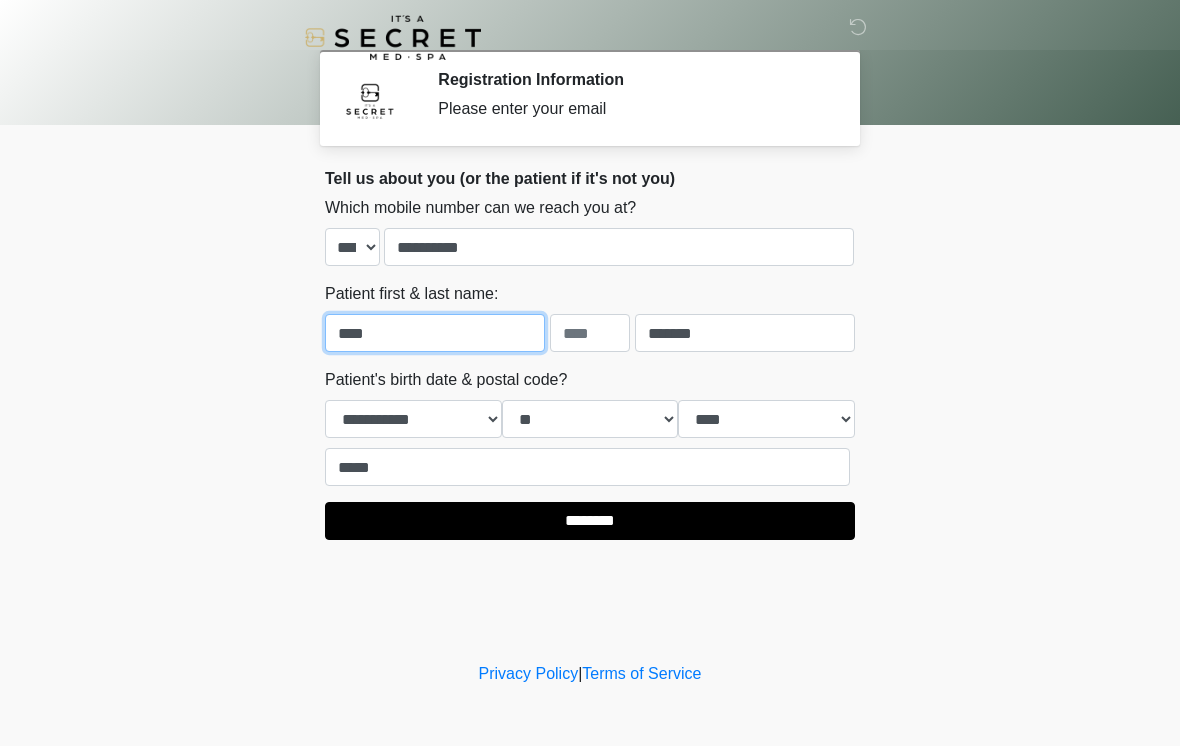 click on "****" at bounding box center [435, 333] 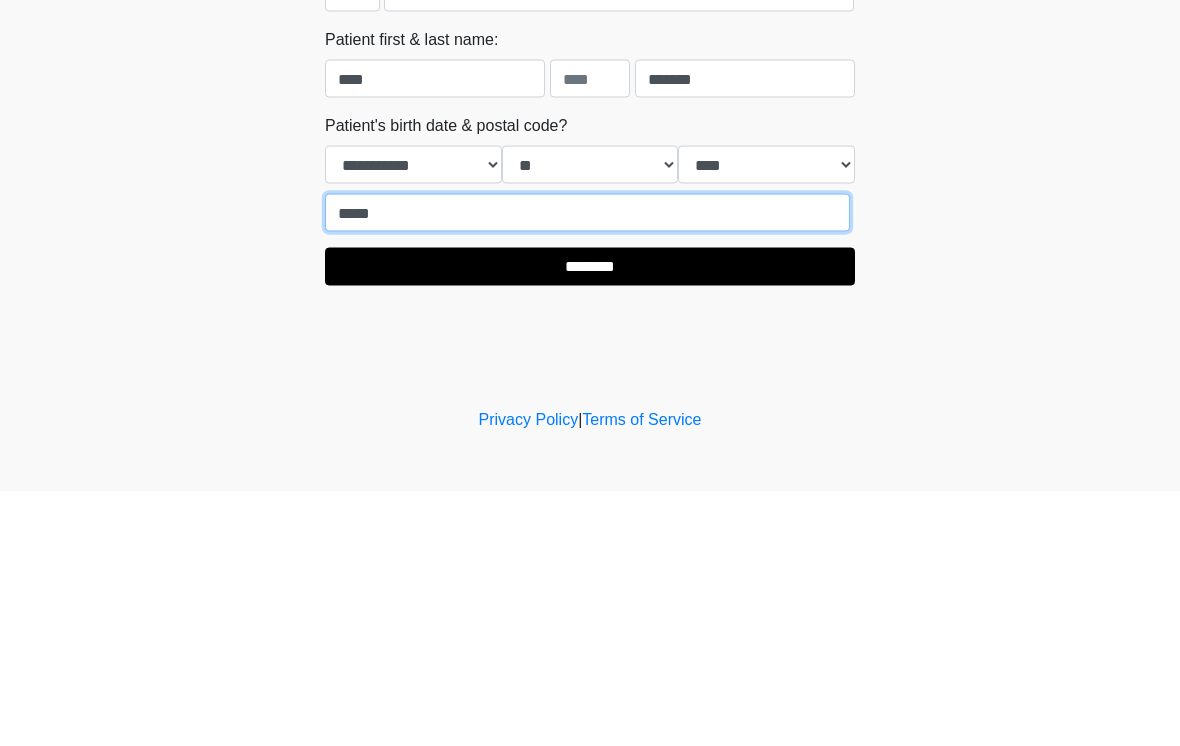 click on "*****" at bounding box center [587, 467] 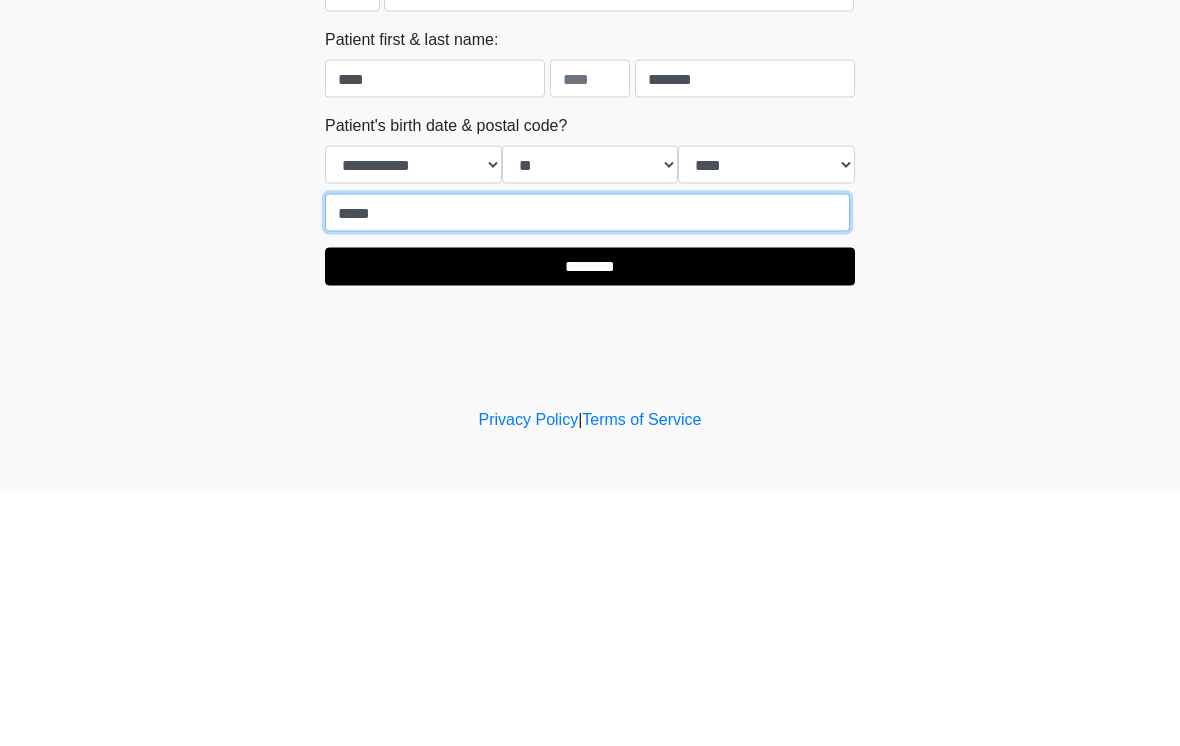 type on "****" 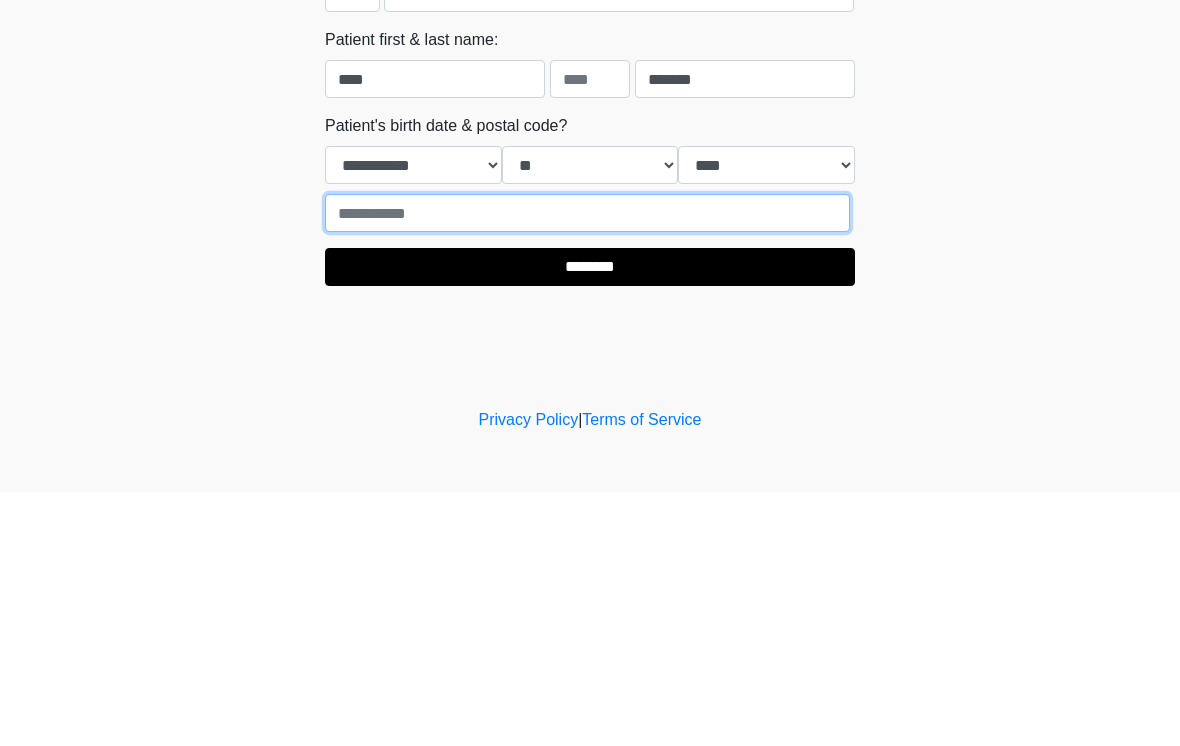 type 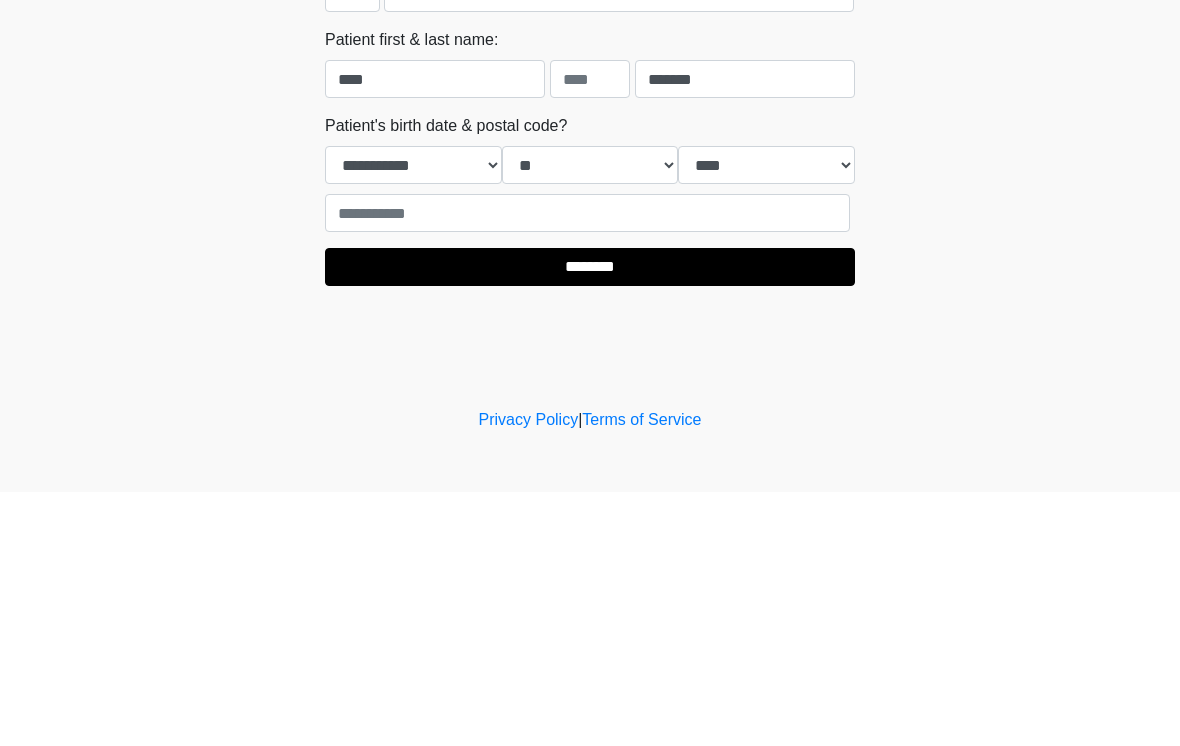 click on "********" at bounding box center (590, 521) 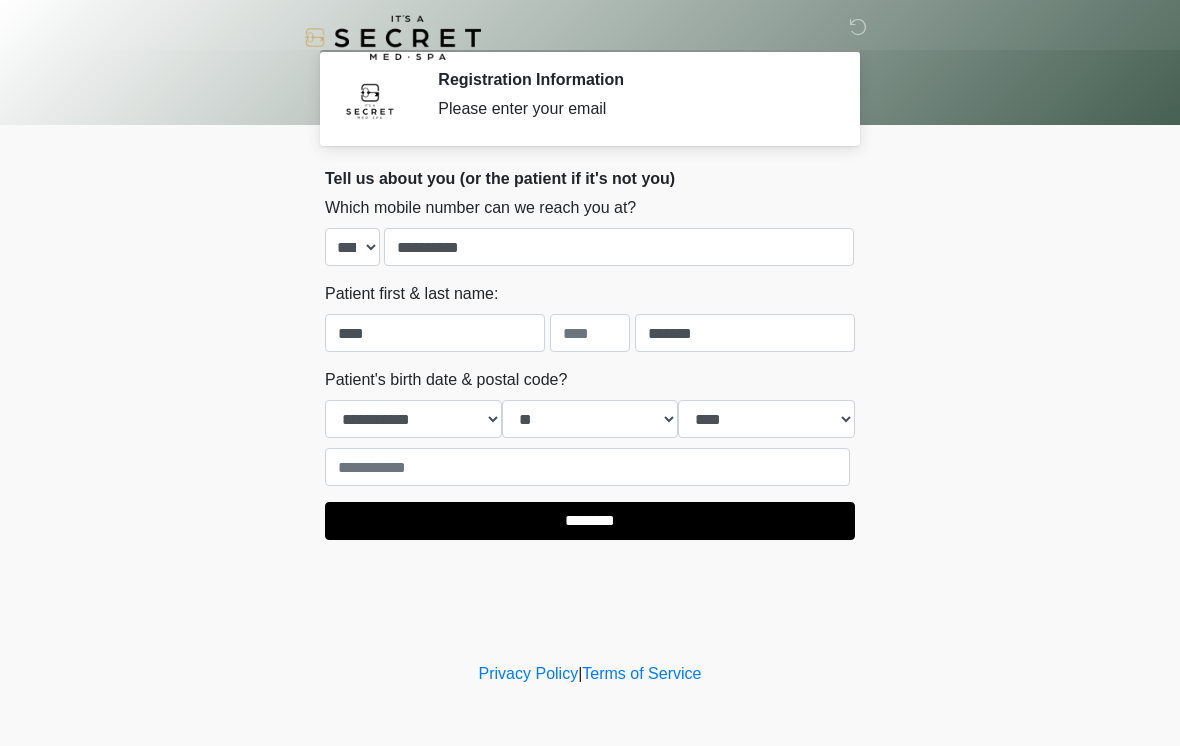 click on "‎ ‎
Registration Information
Please enter your email
Please connect to Wi-Fi now   Provide us with your contact info  Answer some questions about your medical history  Complete a video call with one of our providers
This is the beginning of your  virtual Good Faith Exam .  ﻿﻿﻿﻿﻿﻿﻿﻿ This step is necessary to provide official medical clearance and documentation for your upcoming treatment(s).   ﻿﻿﻿﻿﻿﻿To begin, ﻿﻿﻿﻿﻿﻿ press the continue button below and answer all questions with honesty.
Continue
Please be sure your device is connected to a Wi-Fi Network for quicker service.  .
Continue" at bounding box center [590, 373] 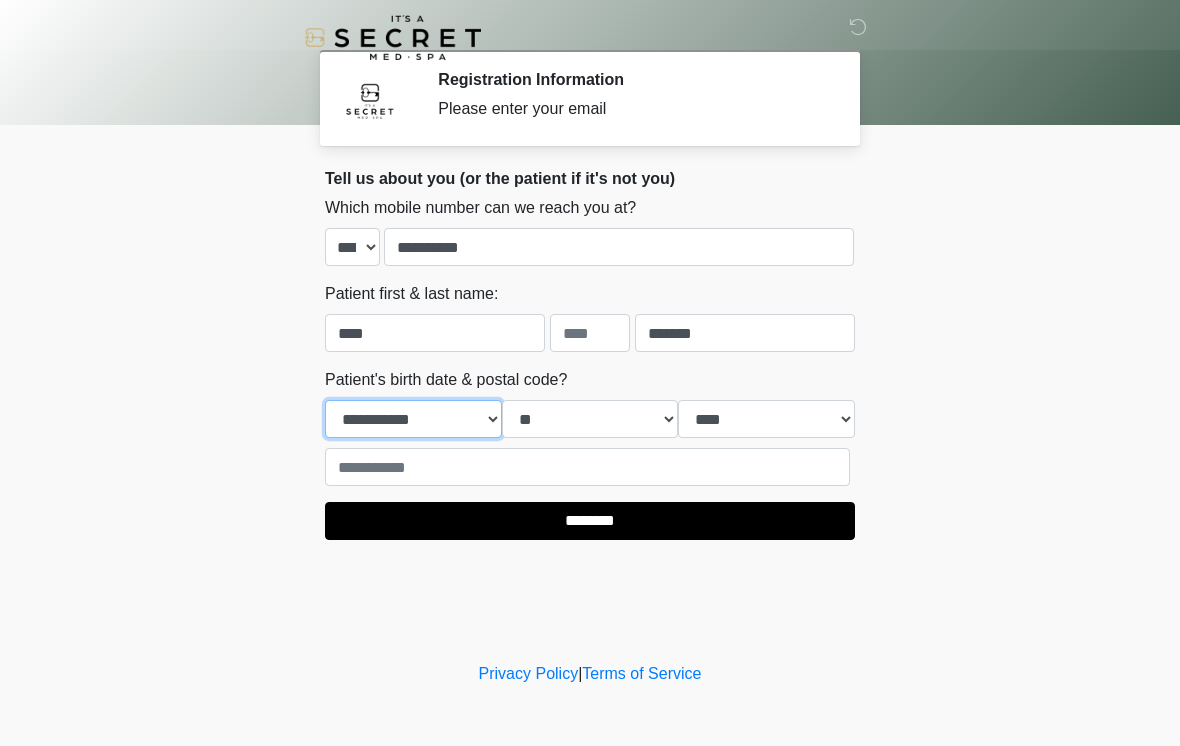 click on "**********" at bounding box center (413, 419) 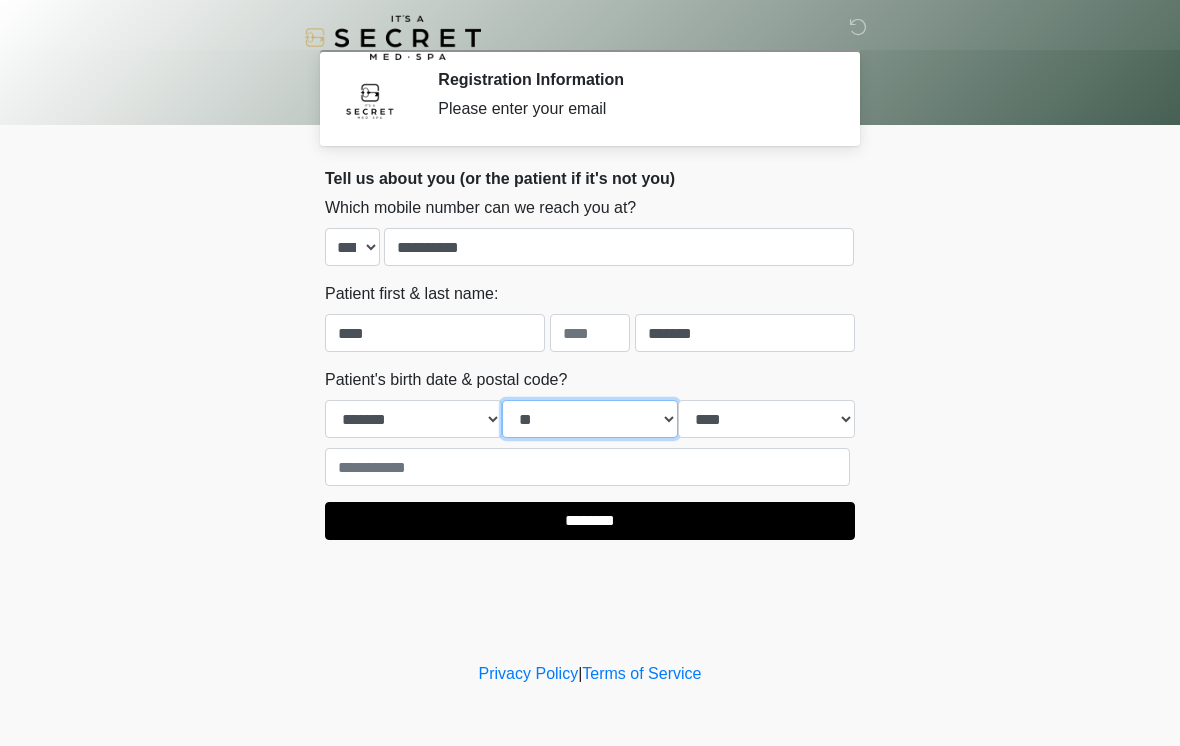 click on "***
*
*
*
*
*
*
*
*
*
**
**
**
**
**
**
**
**
**
**
**
**
**
**
**
**
**
**
**
**
**
**" at bounding box center [590, 419] 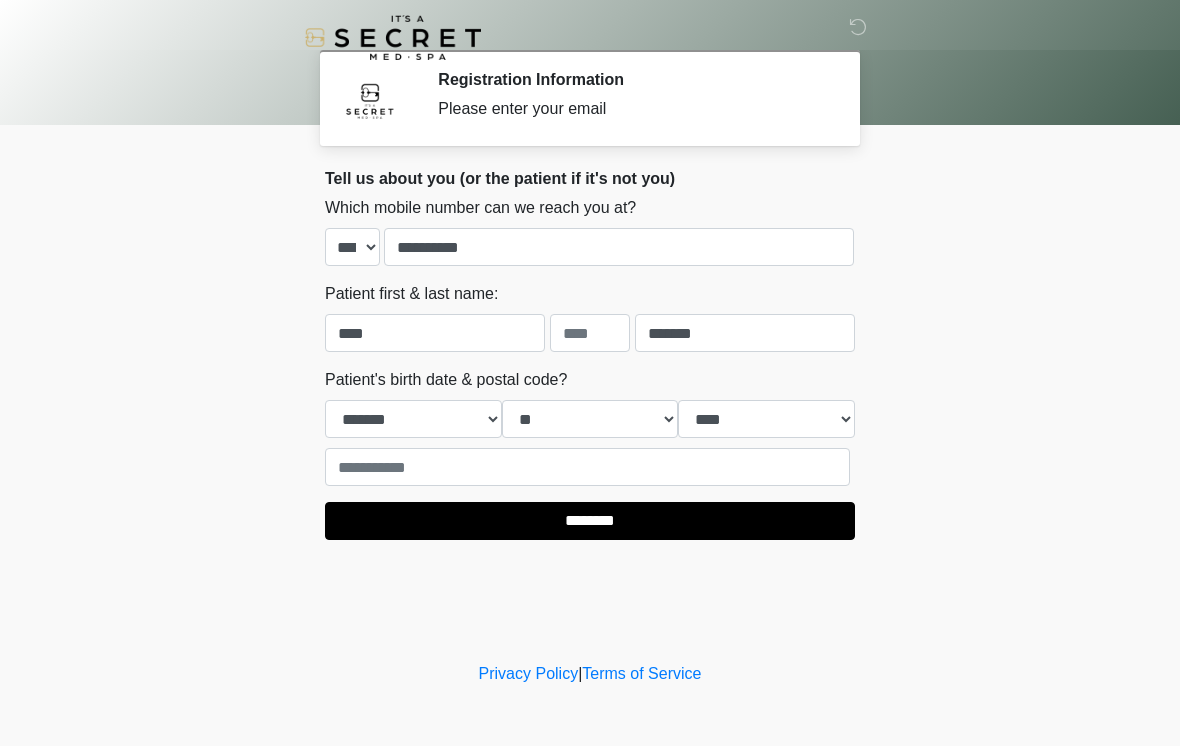 click on "********" at bounding box center [590, 521] 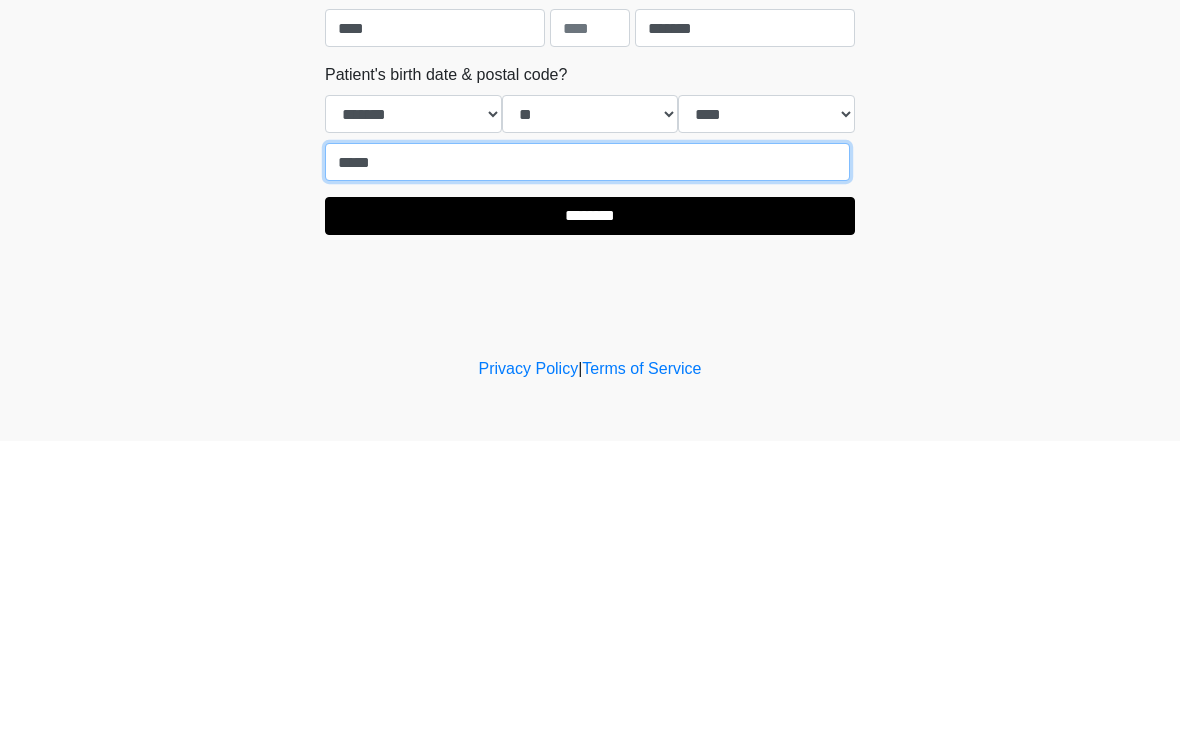 type on "*****" 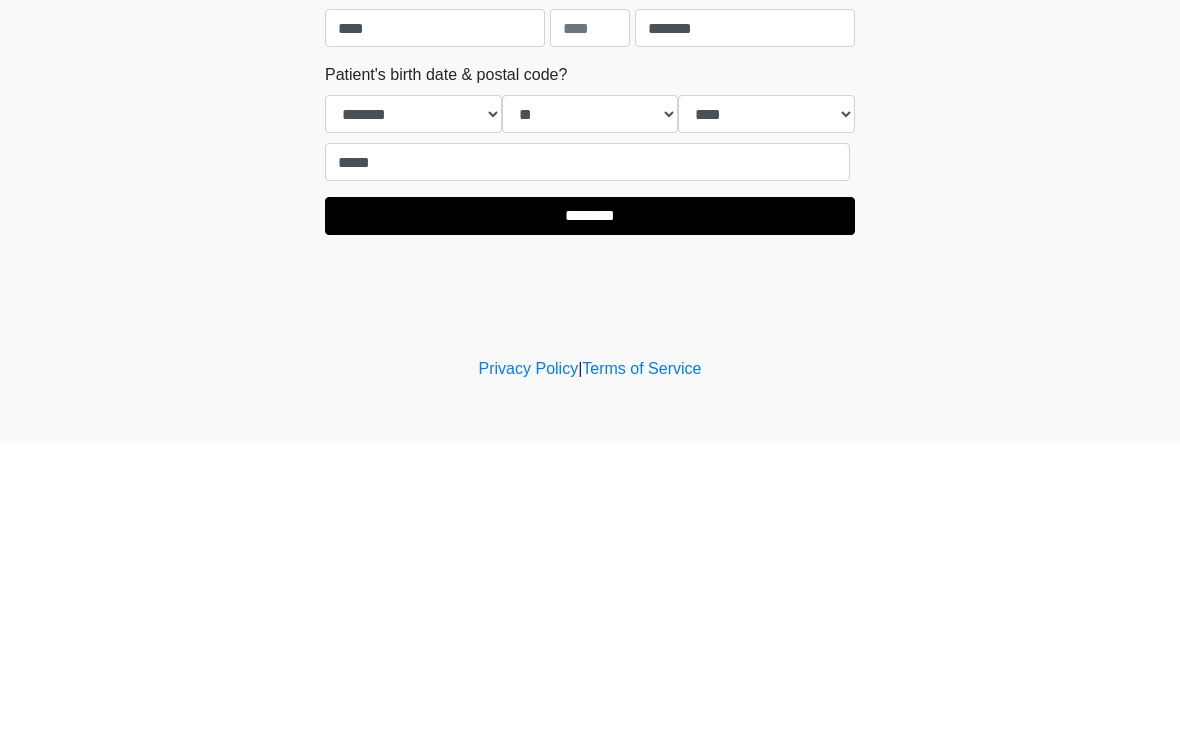 click on "********" at bounding box center (590, 521) 